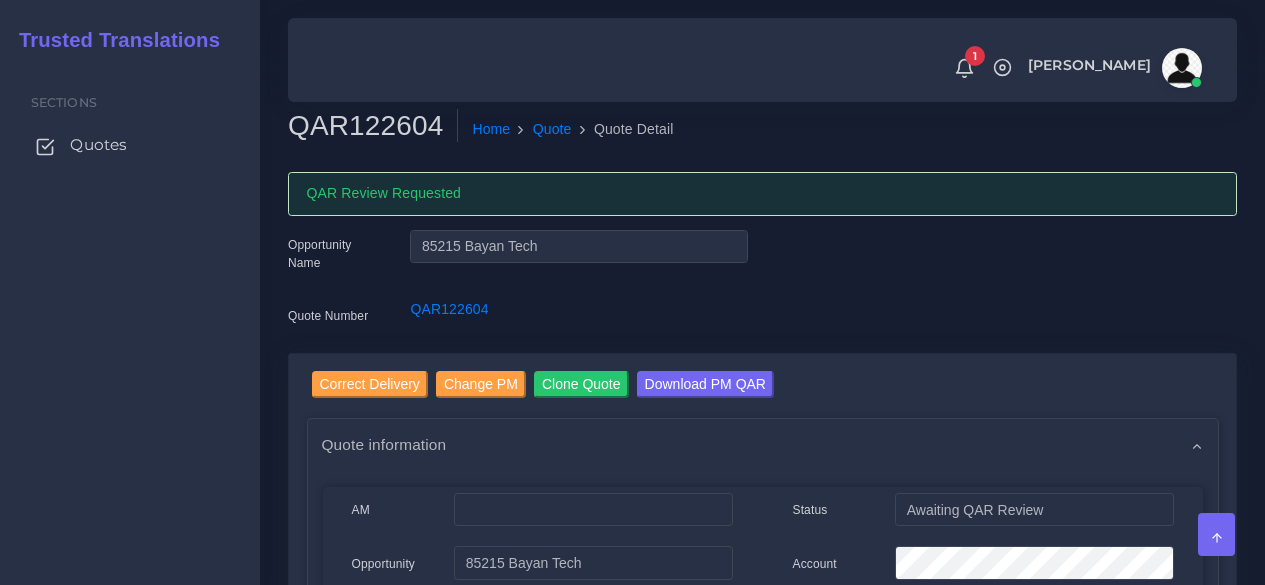 scroll, scrollTop: 0, scrollLeft: 0, axis: both 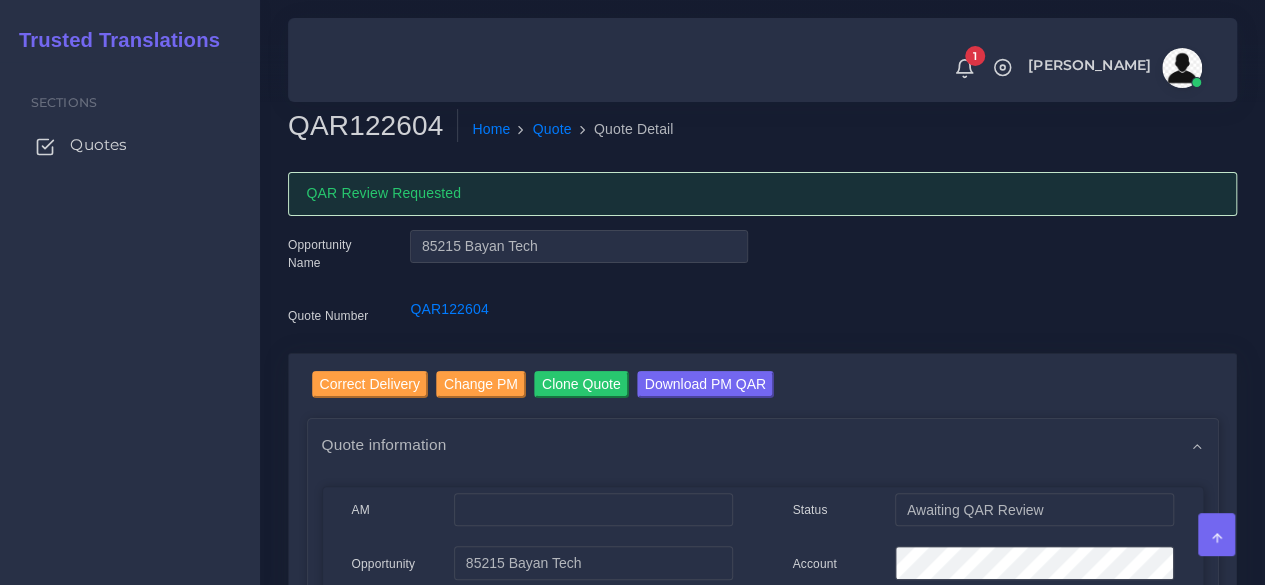 click on "Quotes" at bounding box center [98, 145] 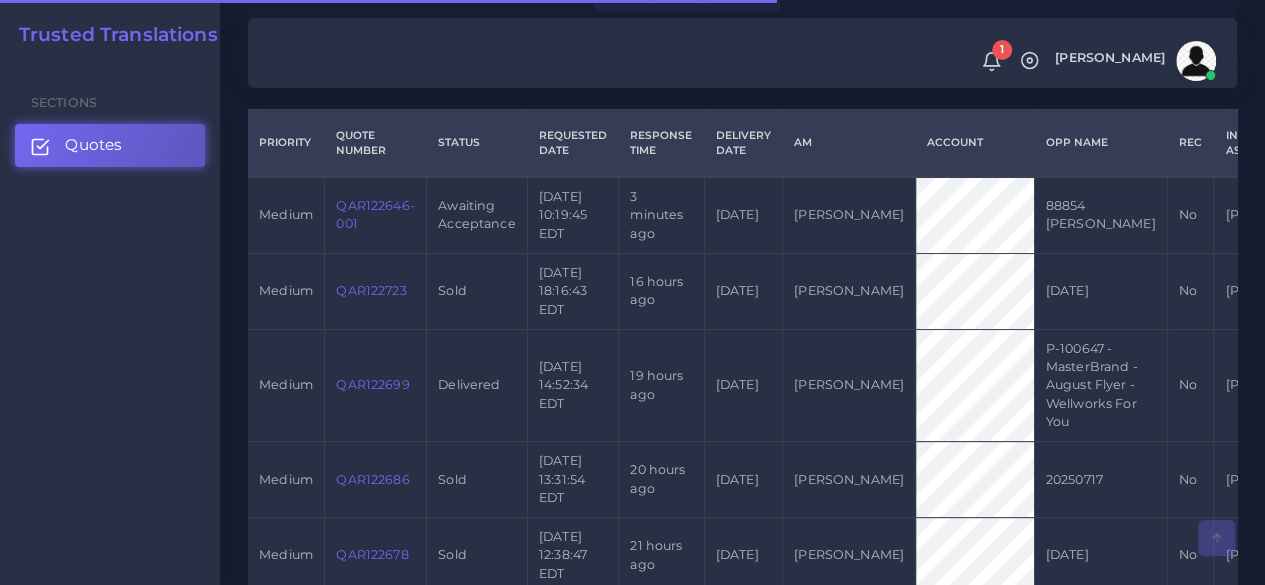 scroll, scrollTop: 500, scrollLeft: 0, axis: vertical 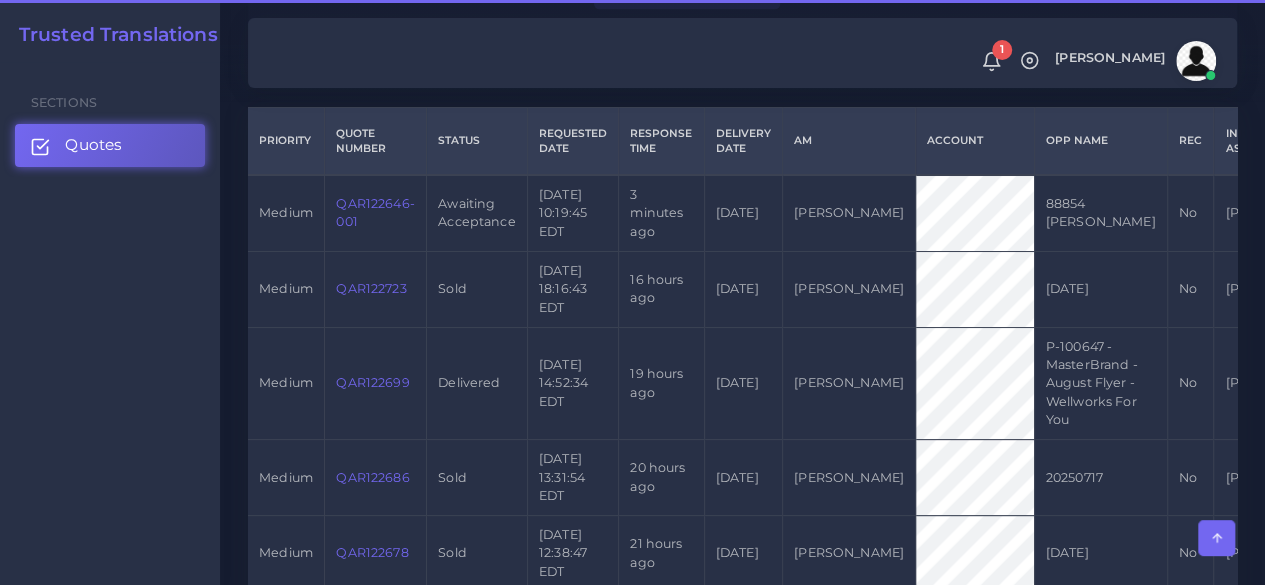 click on "QAR122646-001" at bounding box center (375, 212) 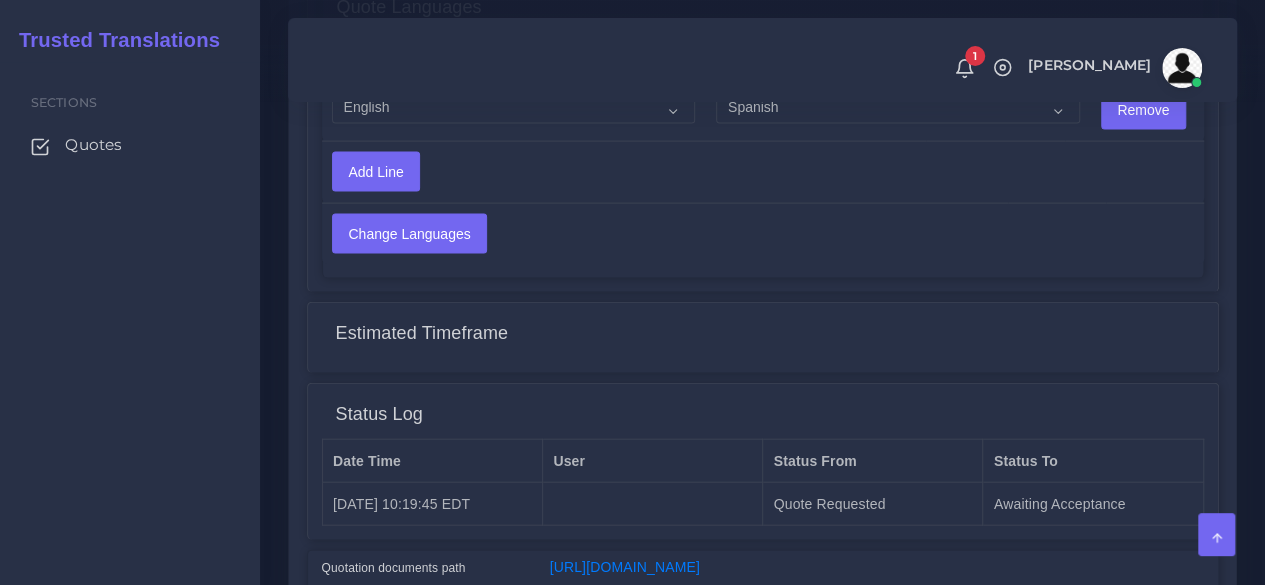 scroll, scrollTop: 2256, scrollLeft: 0, axis: vertical 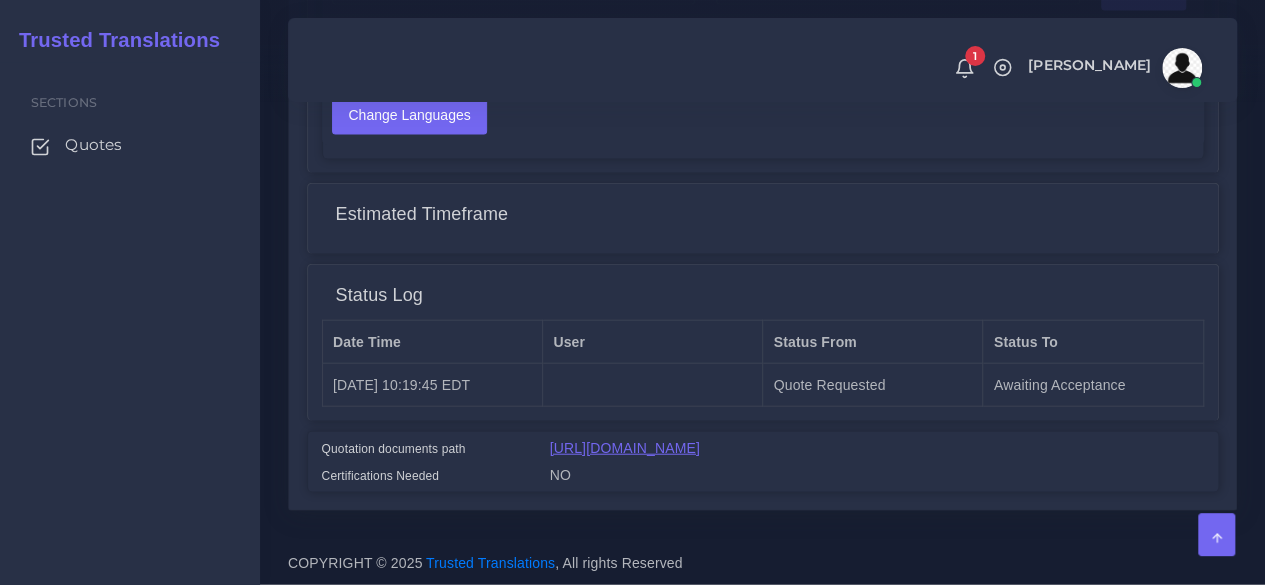 click on "https://workdrive.zoho.com/fgoh3e43b1a1fe2124b65bedd7c3c51a0e040/teams/fgoh3e43b1a1fe2124b65bedd7c3c51a0e040/ws/fgoh3cd45790bb17e457f864c310f1cbe2d9a/folders/v5gpmcff297a1f3904196a1808a00a08487af" at bounding box center [625, 448] 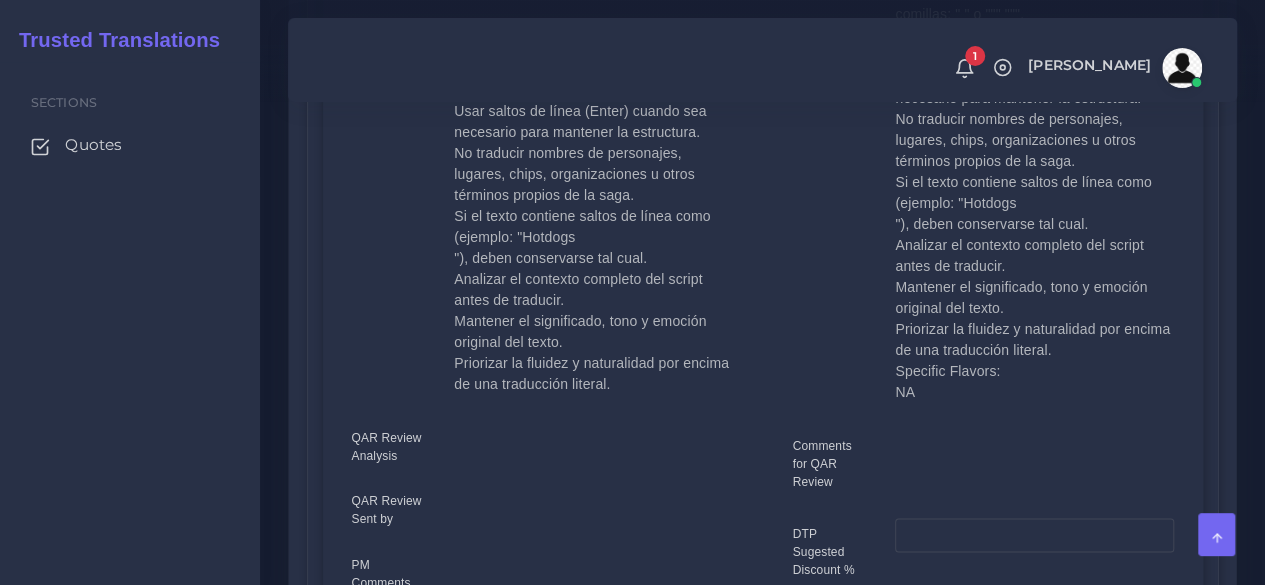 scroll, scrollTop: 956, scrollLeft: 0, axis: vertical 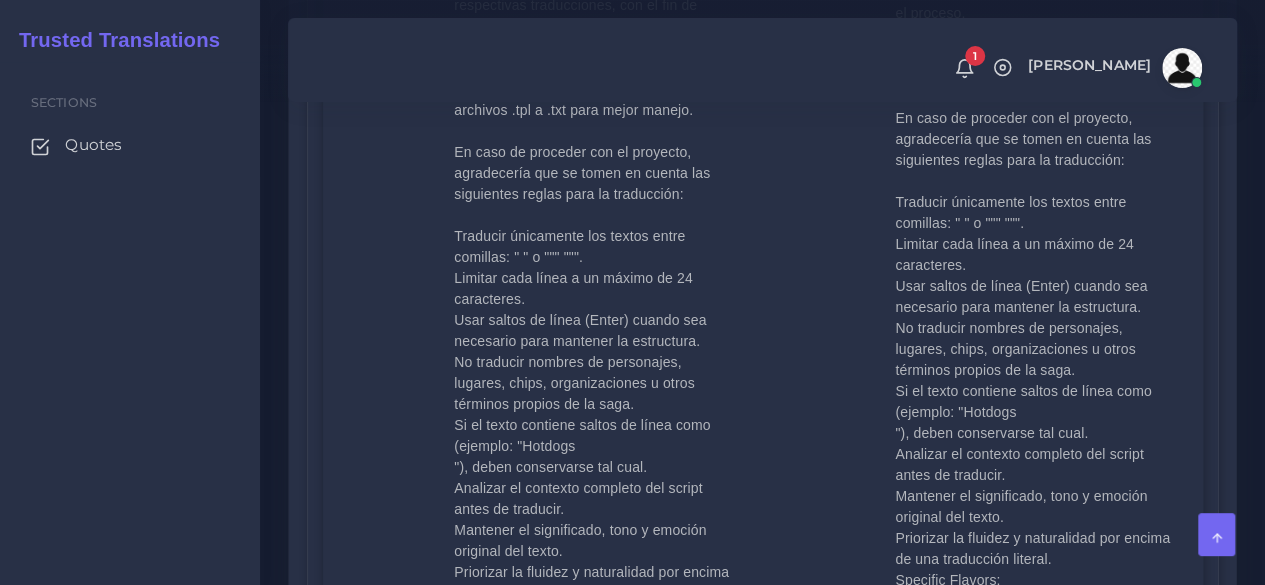 drag, startPoint x: 1032, startPoint y: 228, endPoint x: 894, endPoint y: 211, distance: 139.04315 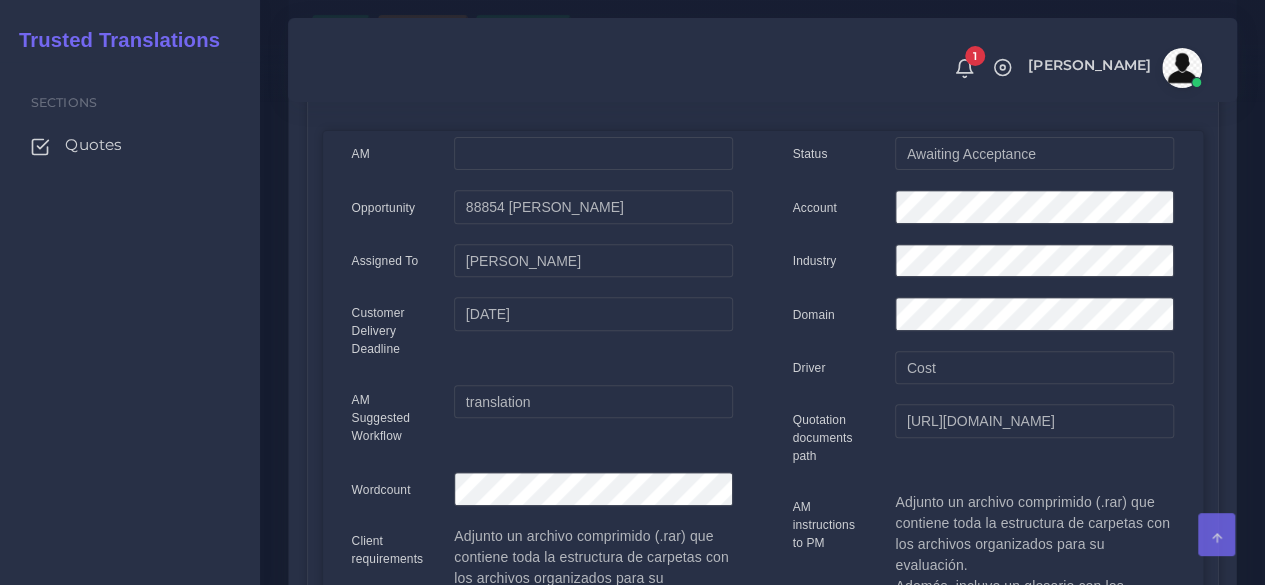 scroll, scrollTop: 56, scrollLeft: 0, axis: vertical 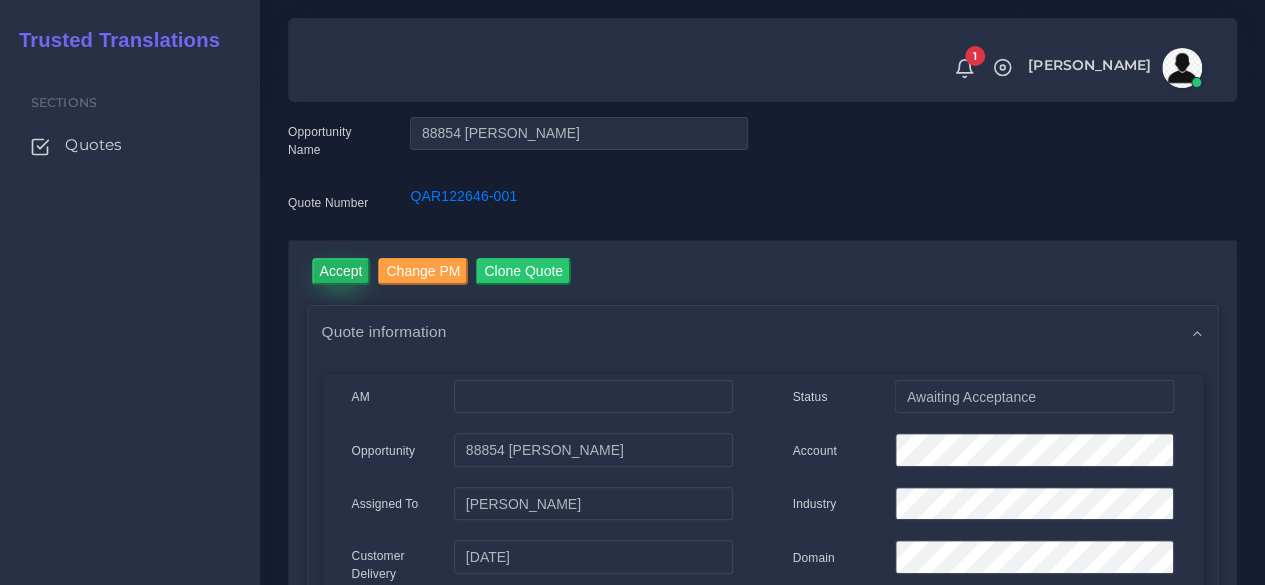 click on "Accept" at bounding box center (341, 271) 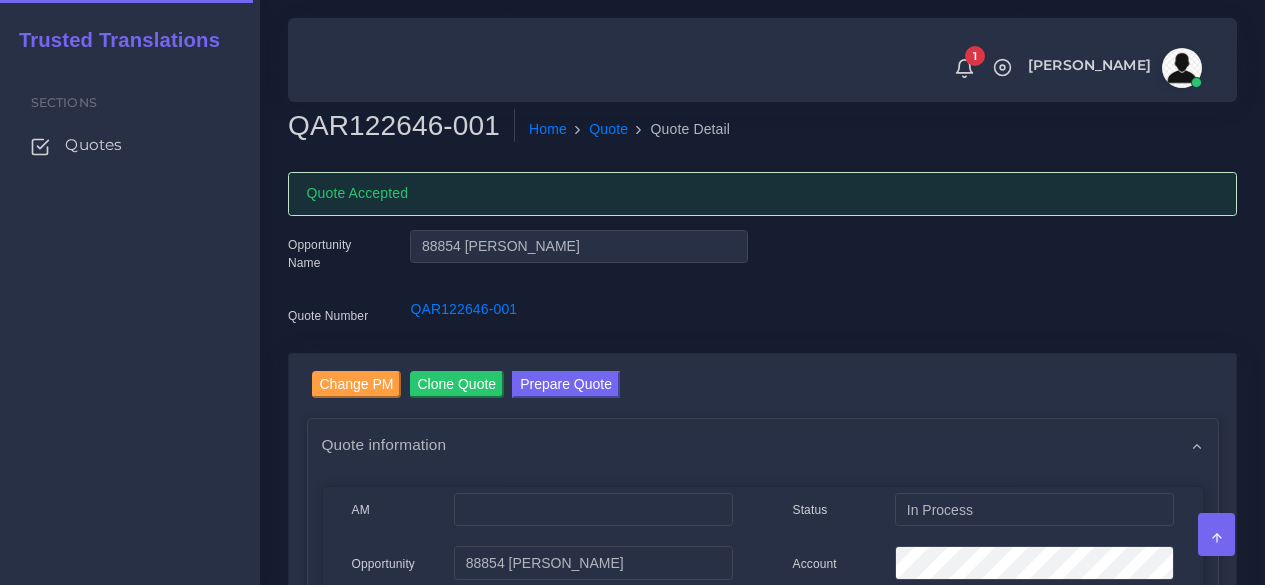 scroll, scrollTop: 0, scrollLeft: 0, axis: both 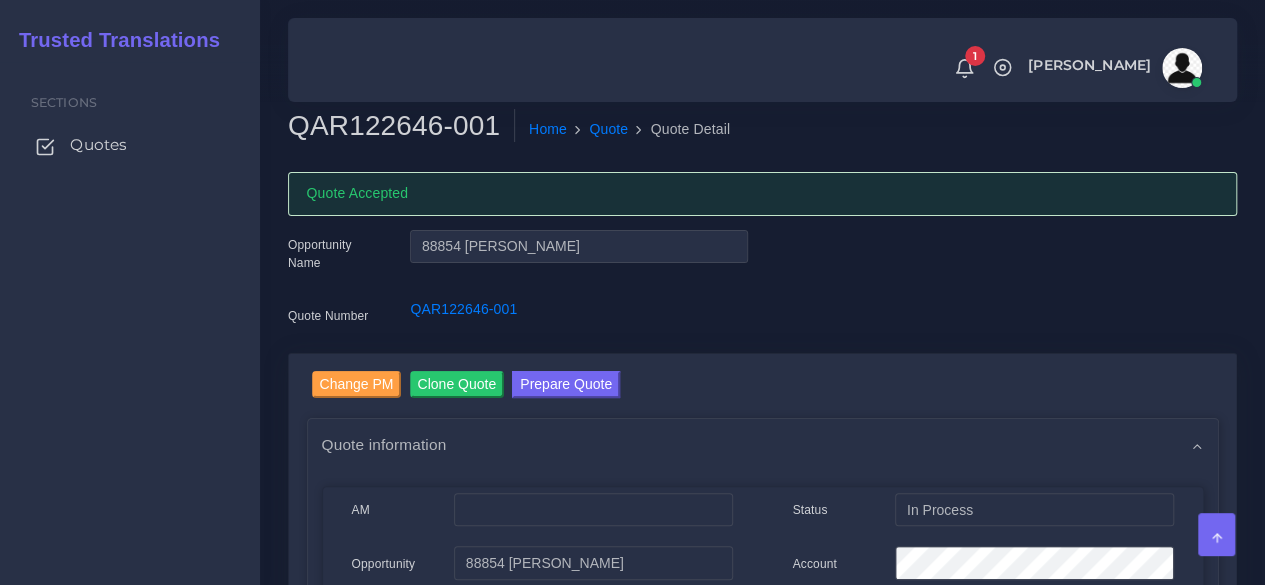 click on "Quotes" at bounding box center [130, 145] 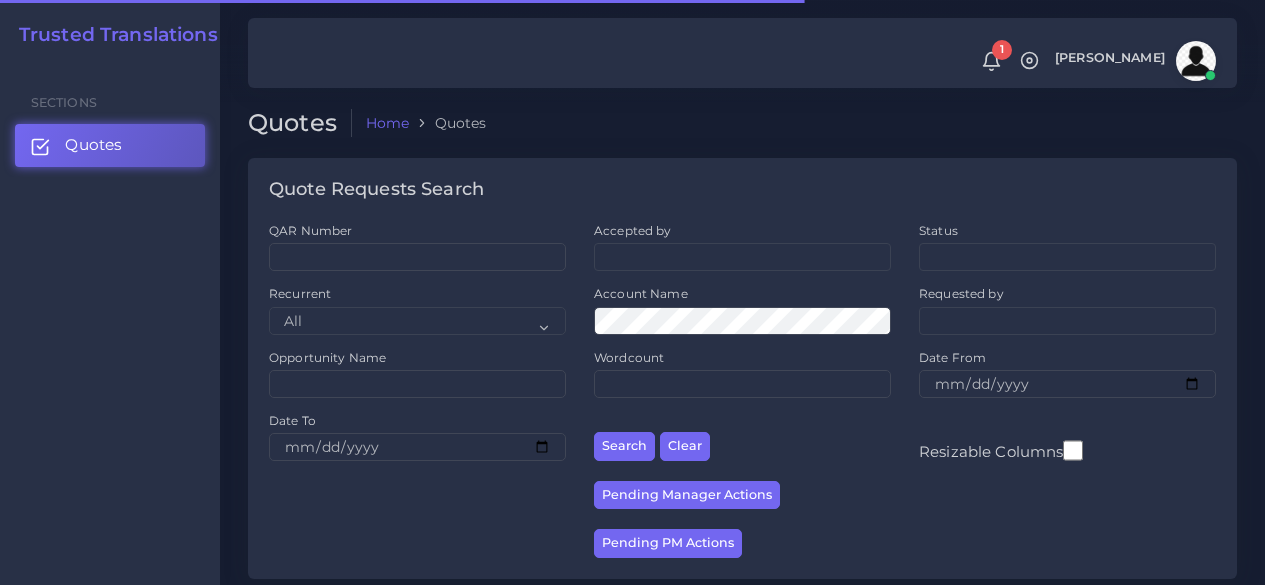 scroll, scrollTop: 0, scrollLeft: 0, axis: both 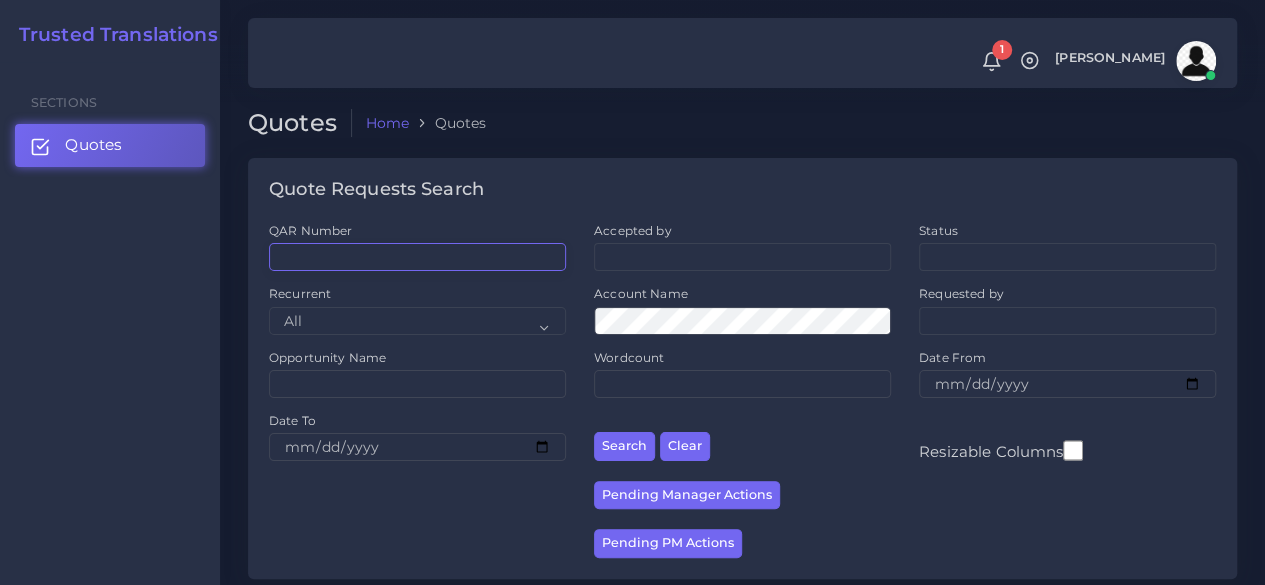 click on "QAR Number" at bounding box center (417, 257) 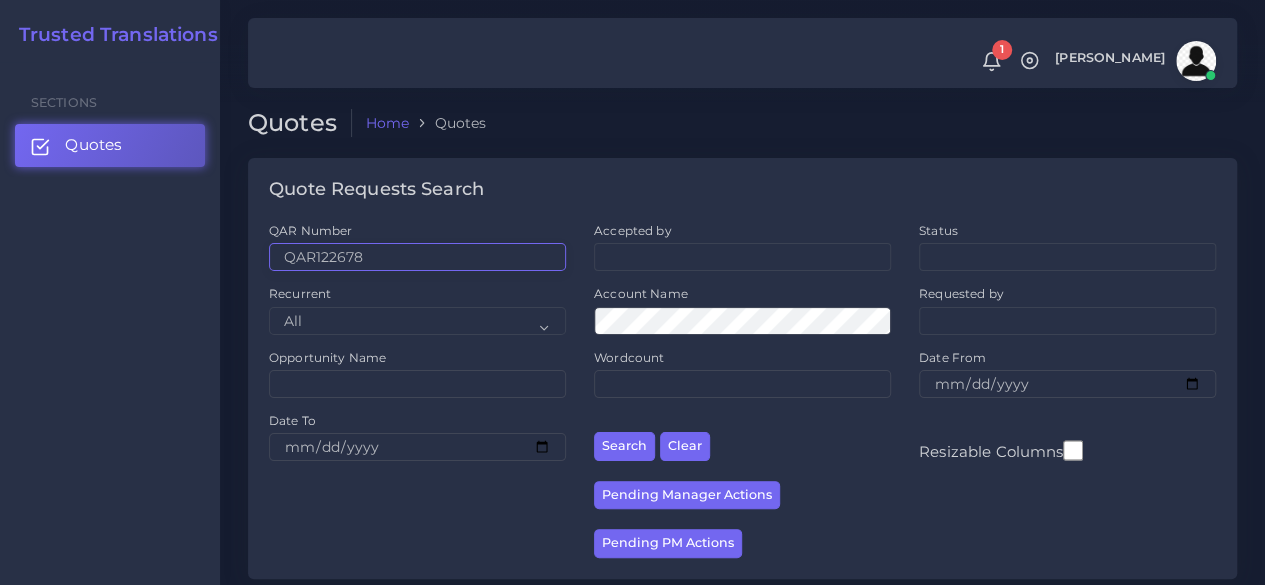 click on "Search" at bounding box center [624, 446] 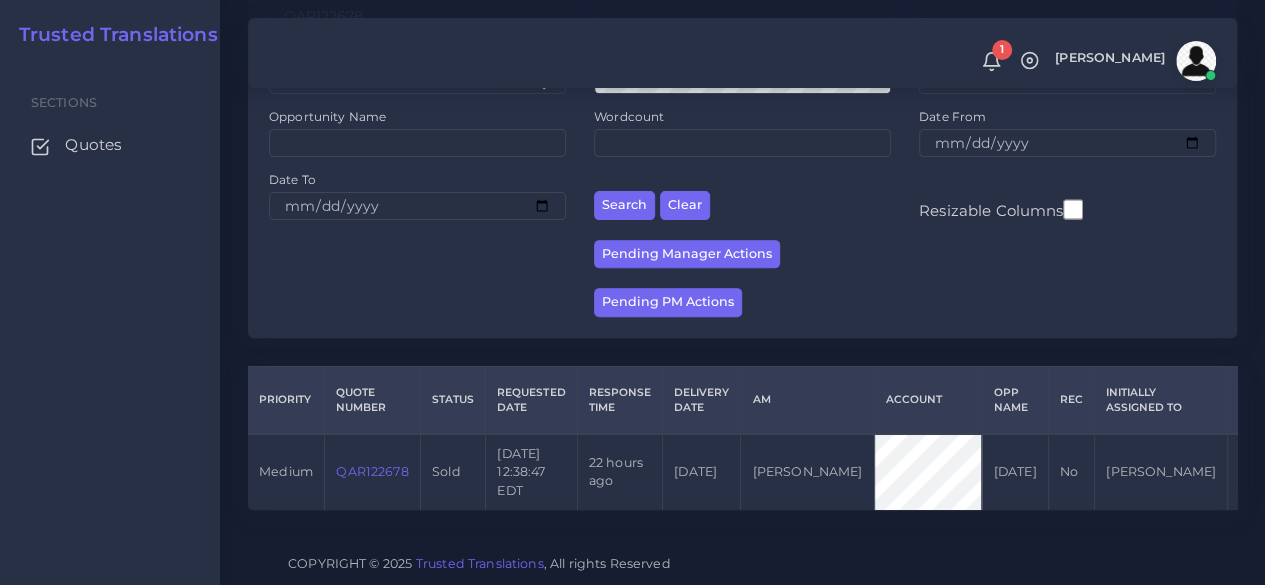 scroll, scrollTop: 255, scrollLeft: 0, axis: vertical 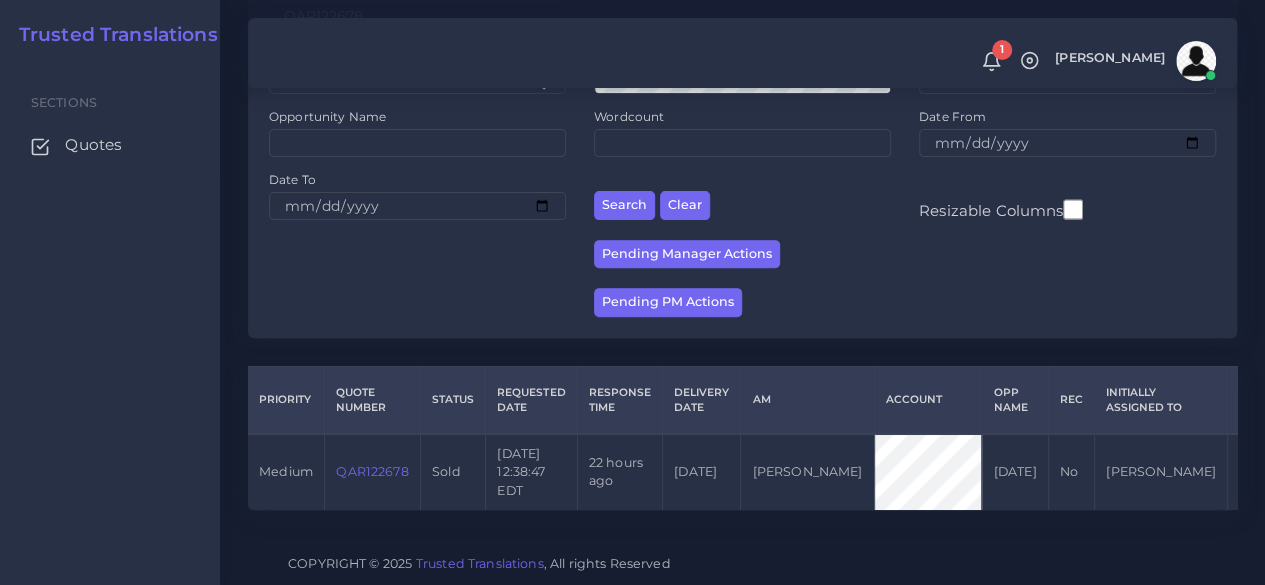 click on "QAR122678" at bounding box center (372, 471) 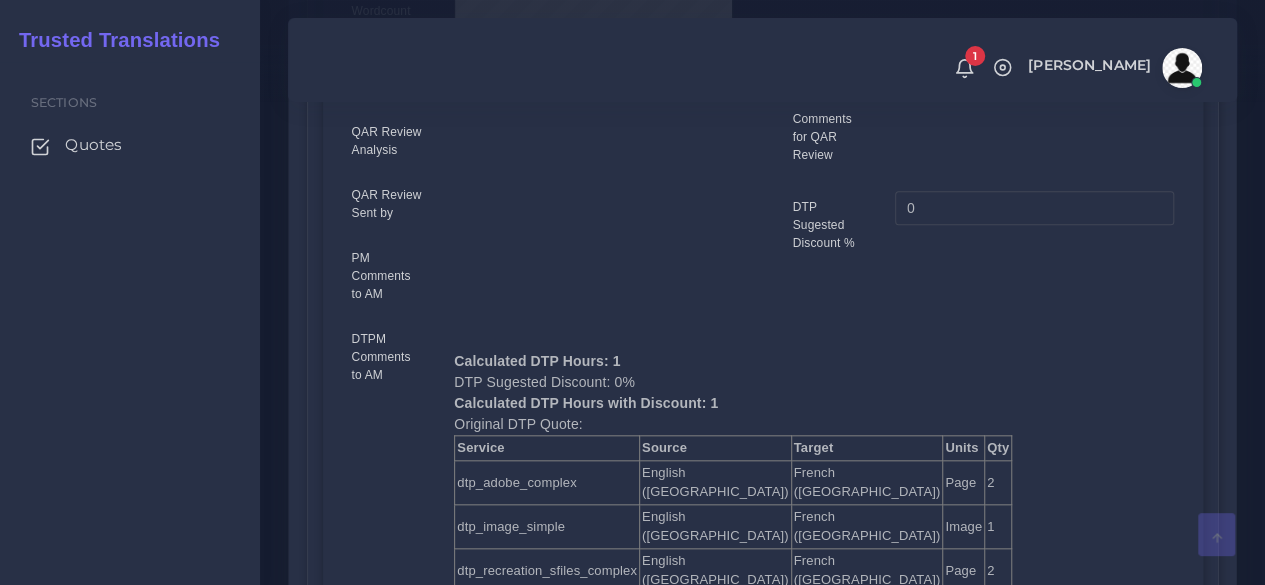 scroll, scrollTop: 1100, scrollLeft: 0, axis: vertical 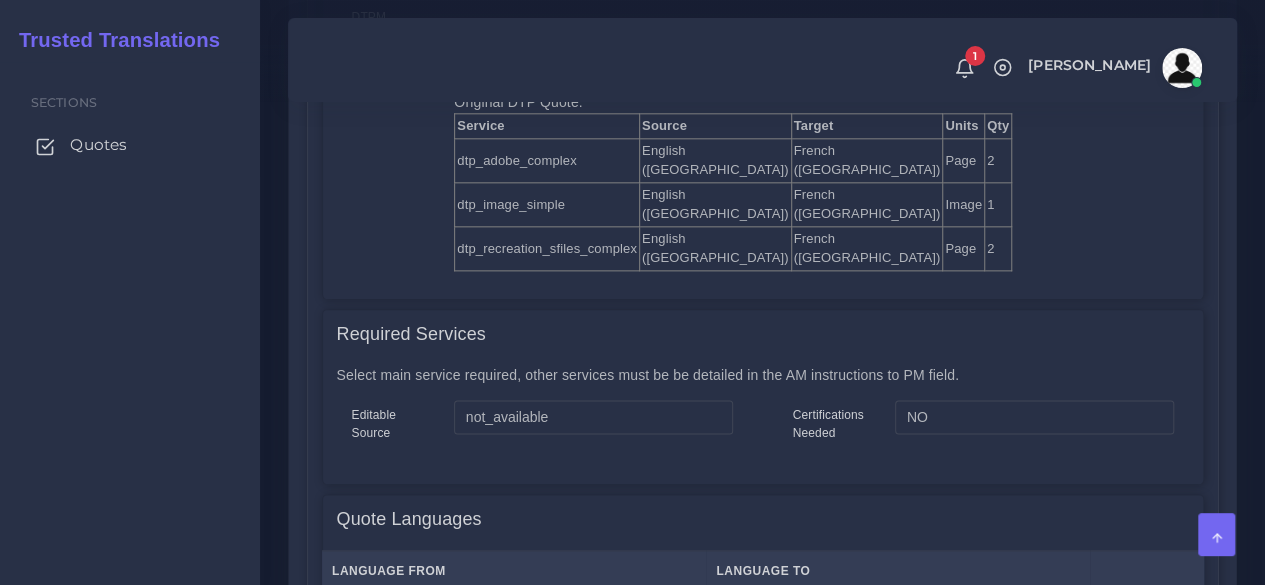 click on "Quotes" at bounding box center [98, 145] 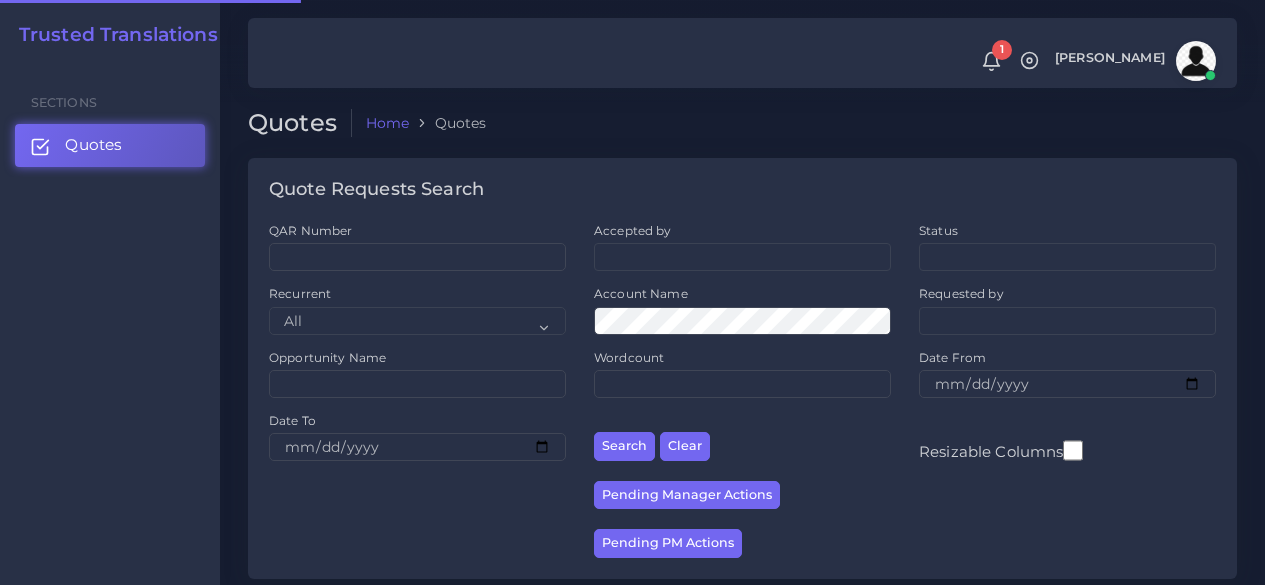 scroll, scrollTop: 0, scrollLeft: 0, axis: both 